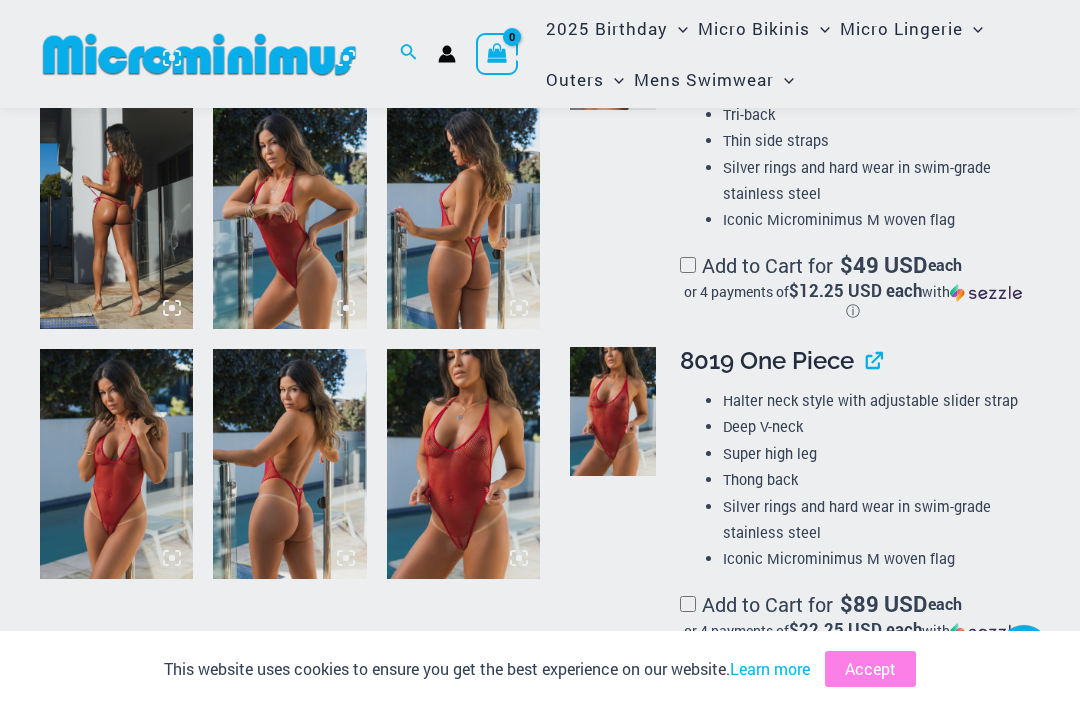 scroll, scrollTop: 1619, scrollLeft: 0, axis: vertical 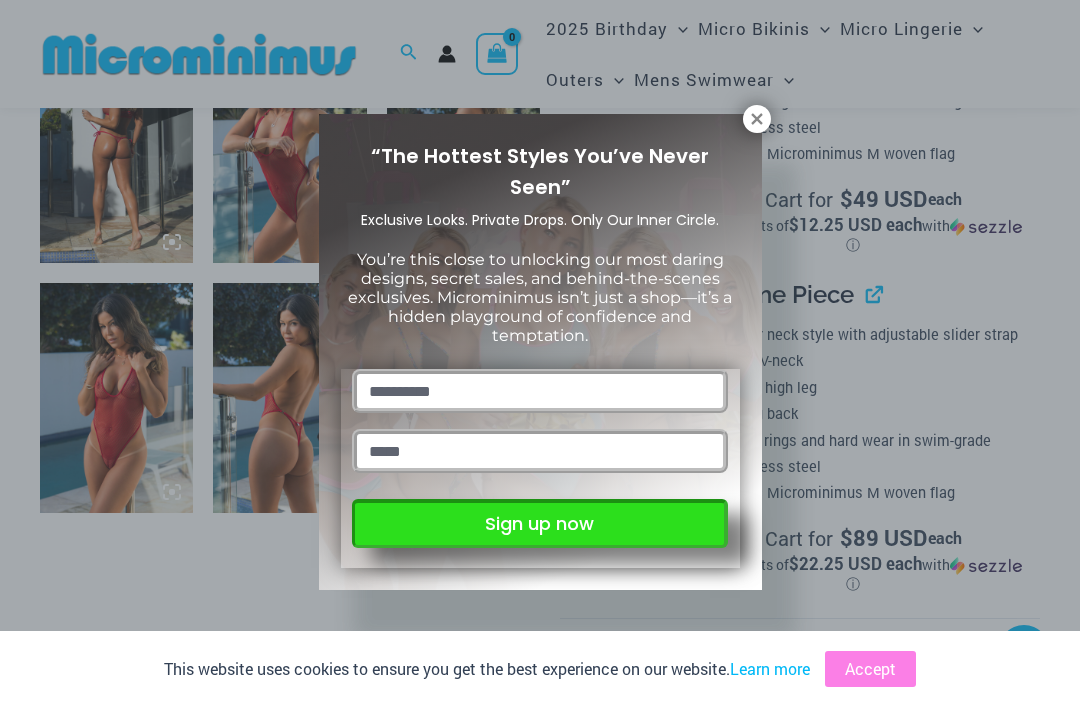 click on "Sign up now" at bounding box center (539, 523) 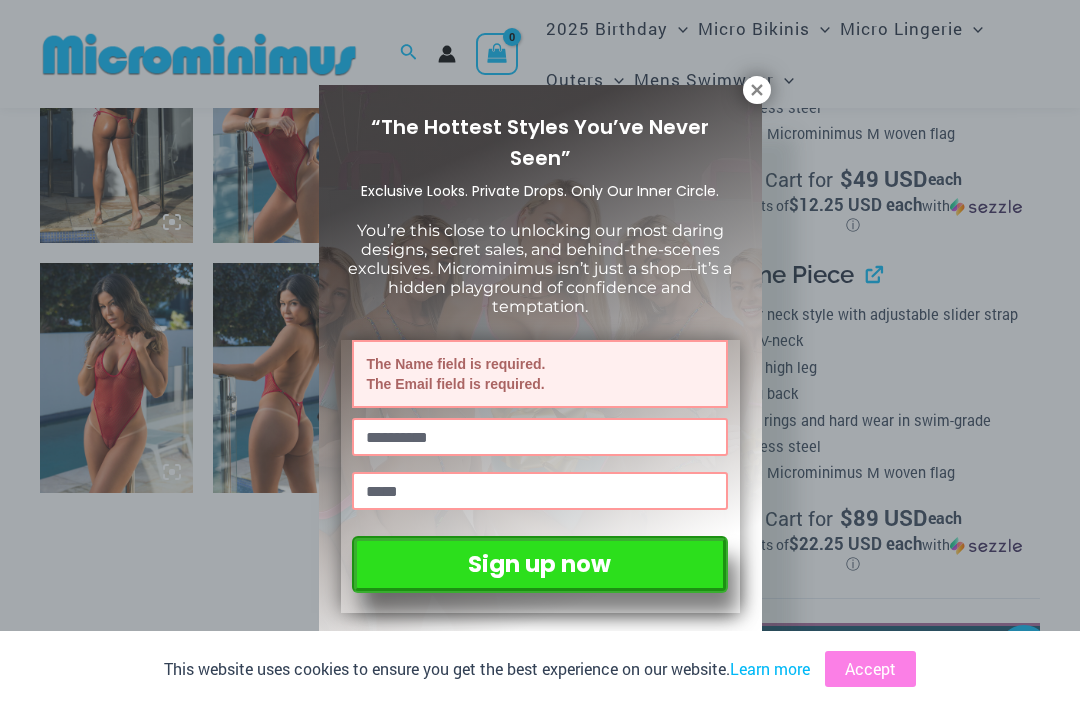 click 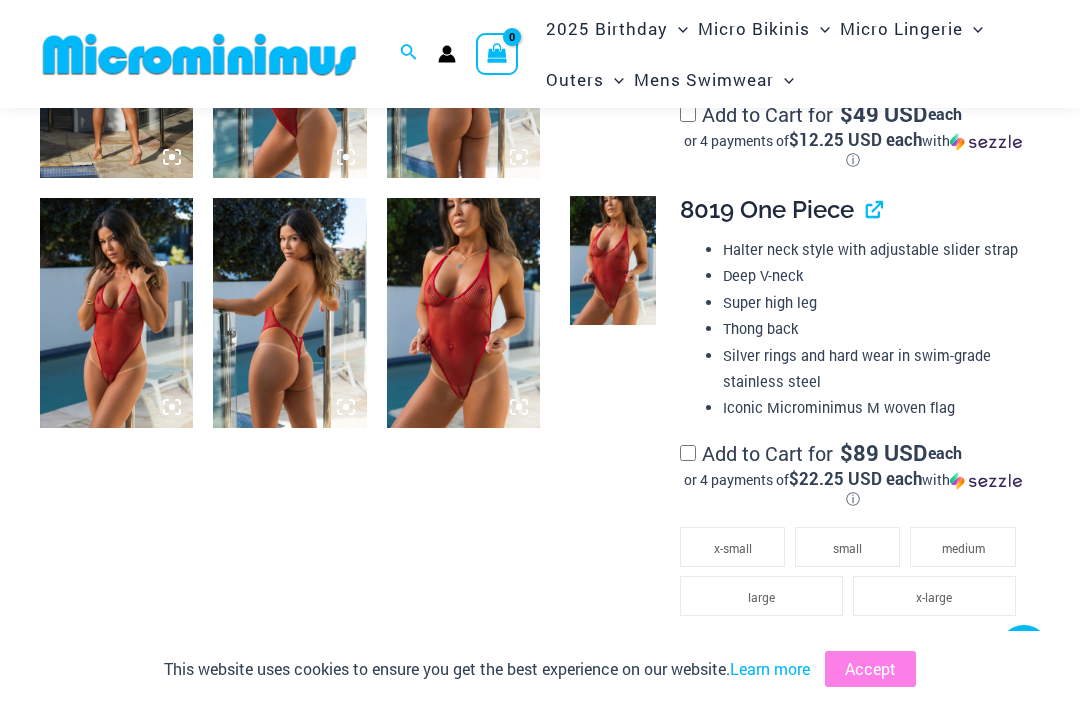scroll, scrollTop: 1716, scrollLeft: 0, axis: vertical 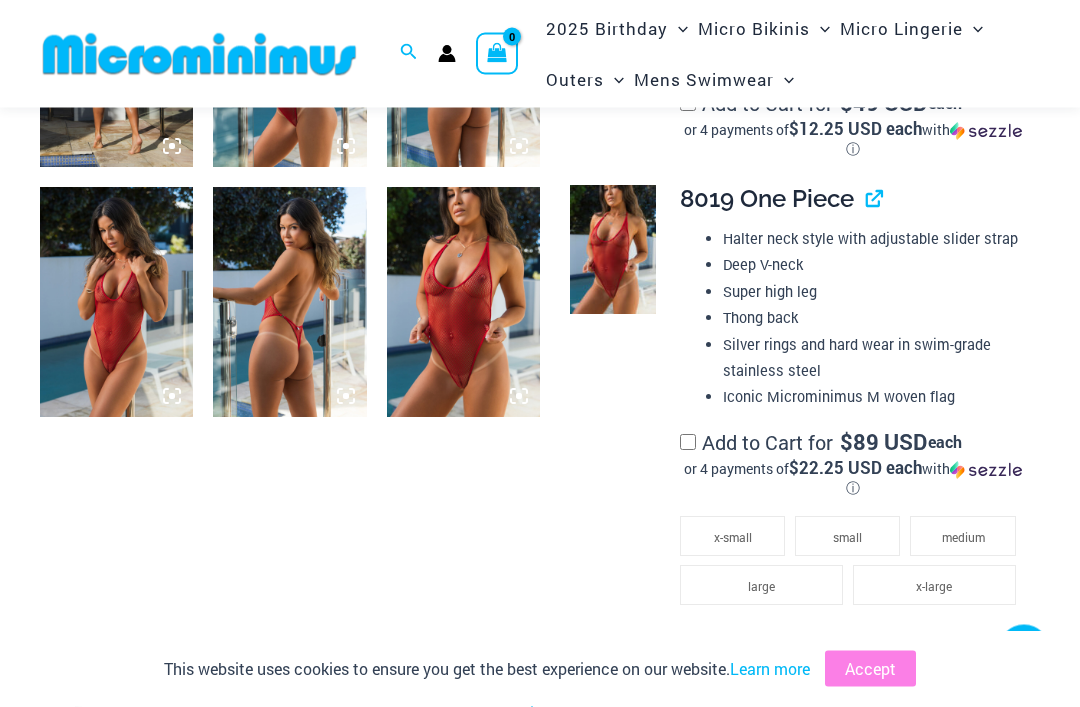 click on "medium" 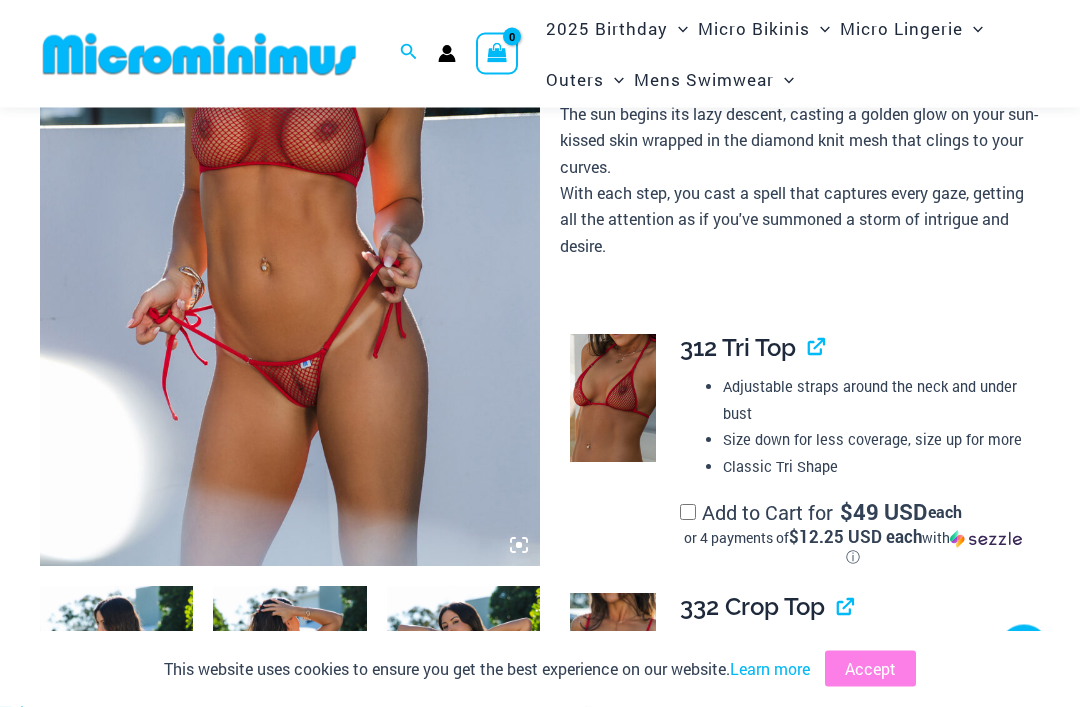 scroll, scrollTop: 318, scrollLeft: 0, axis: vertical 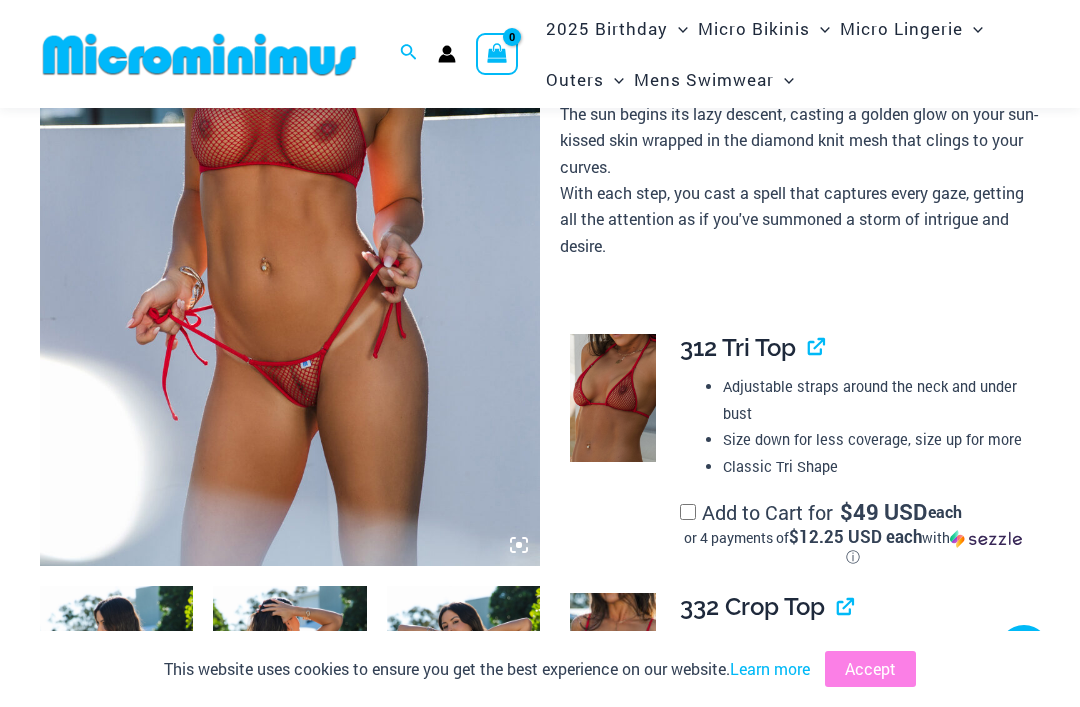 click on "Sexy One Piece Monokinis" at bounding box center (-15162, 307) 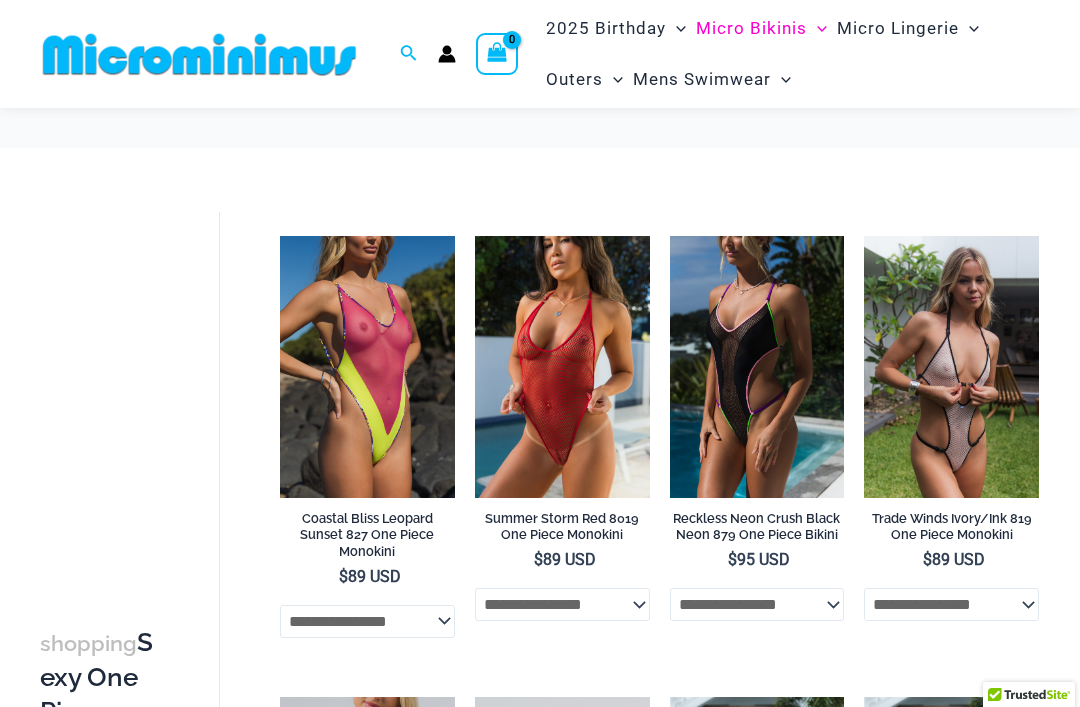 scroll, scrollTop: 219, scrollLeft: 0, axis: vertical 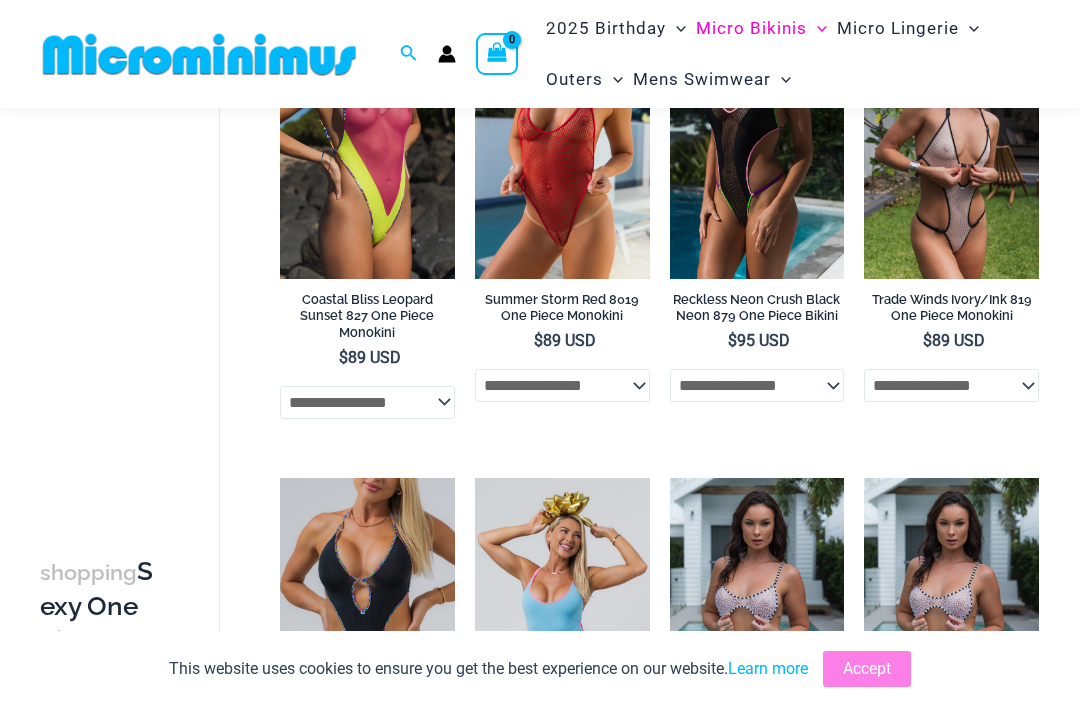 click on "**********" 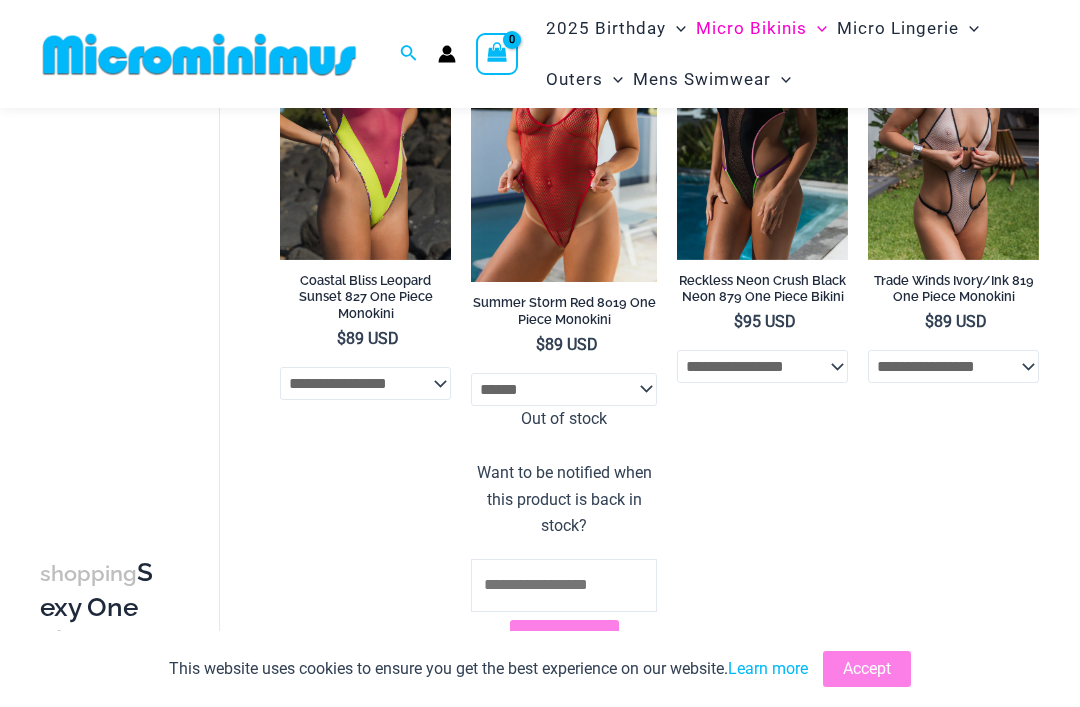 click on "**********" 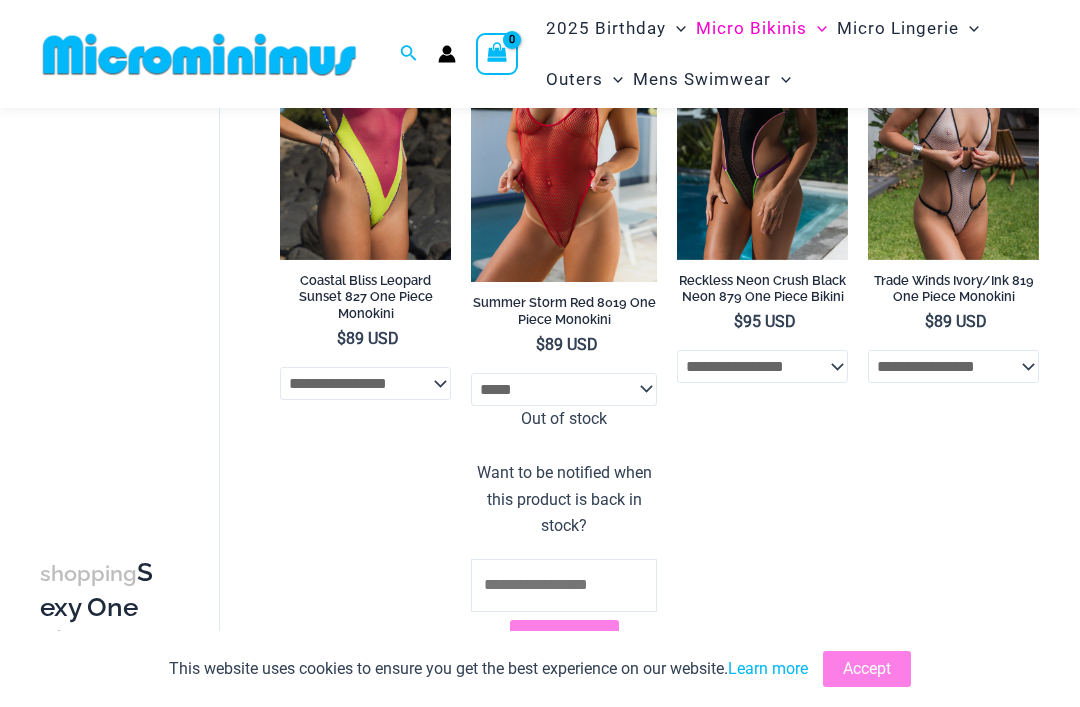 click on "**********" 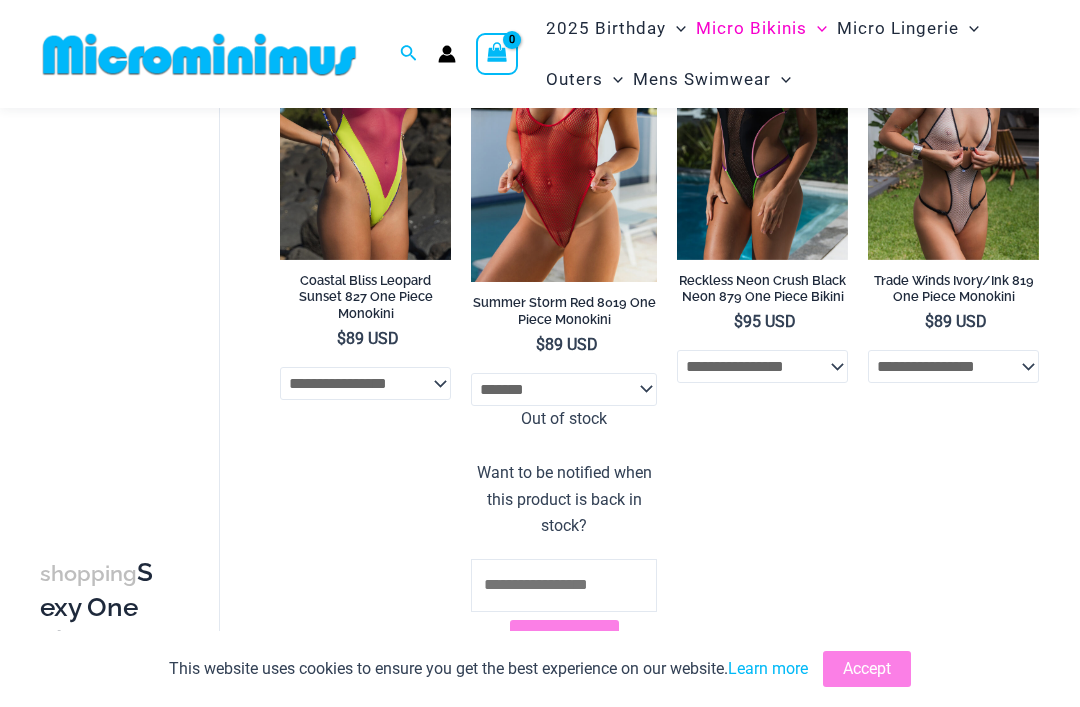 click on "**********" 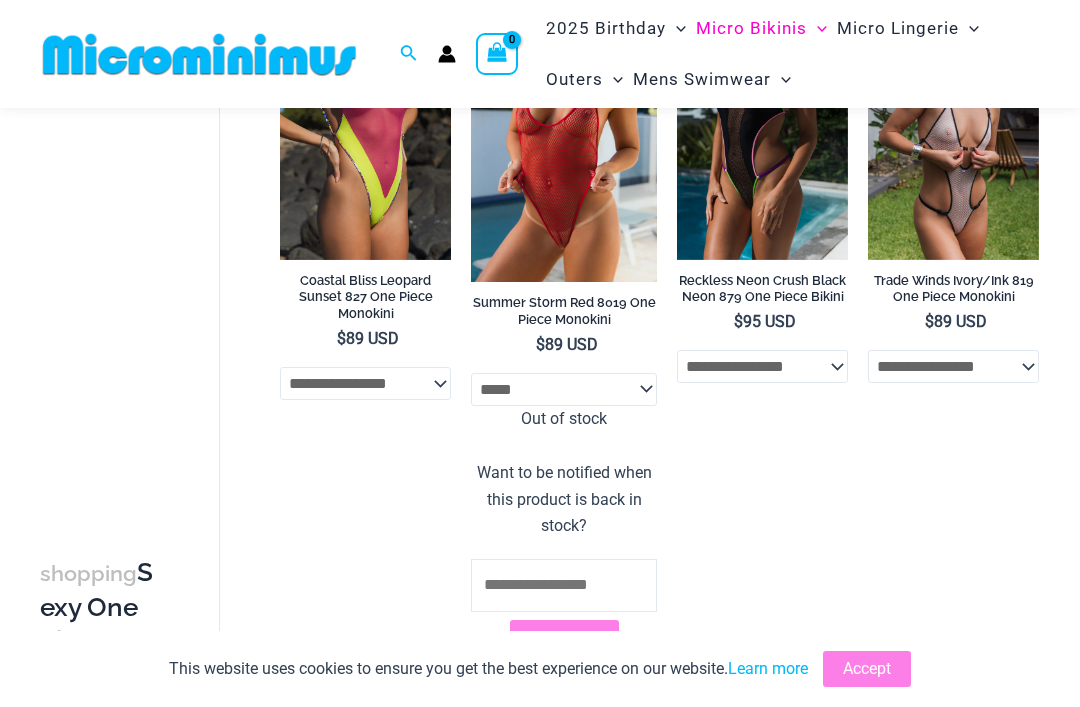 select on "*****" 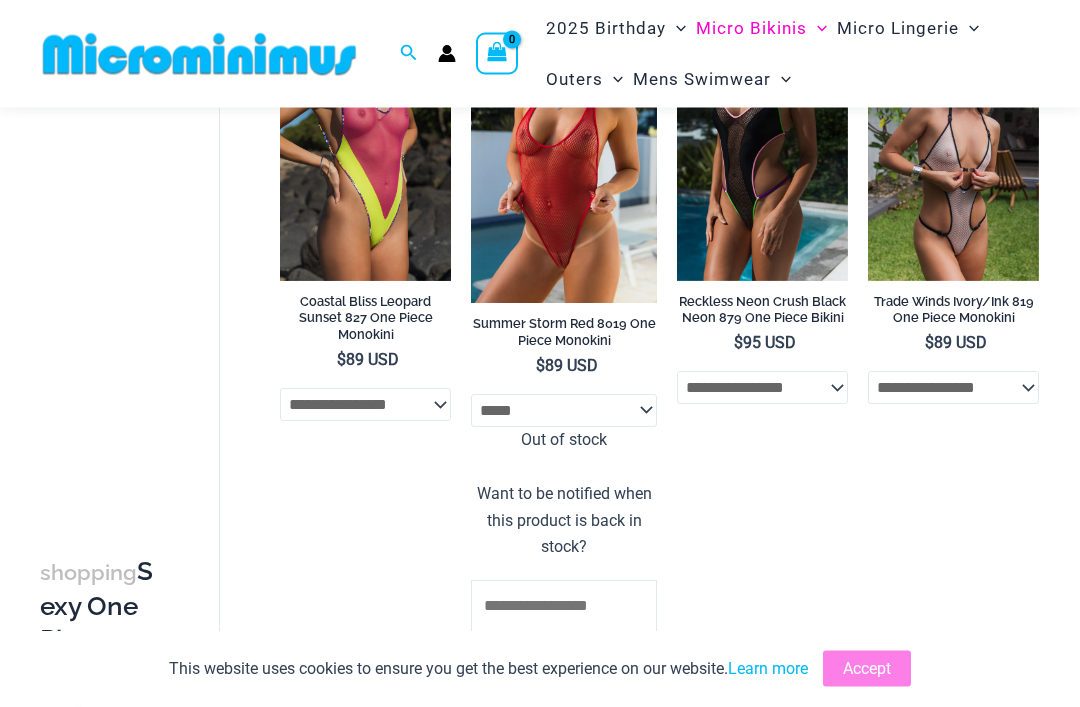 scroll, scrollTop: 90, scrollLeft: 0, axis: vertical 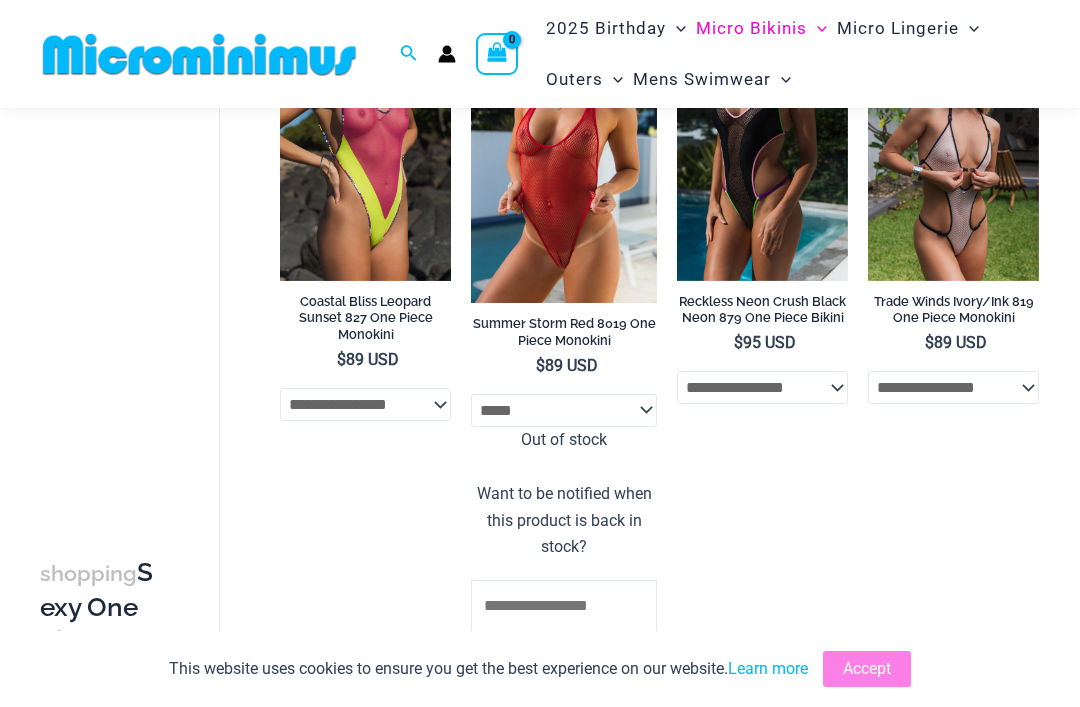 click at bounding box center (471, 24) 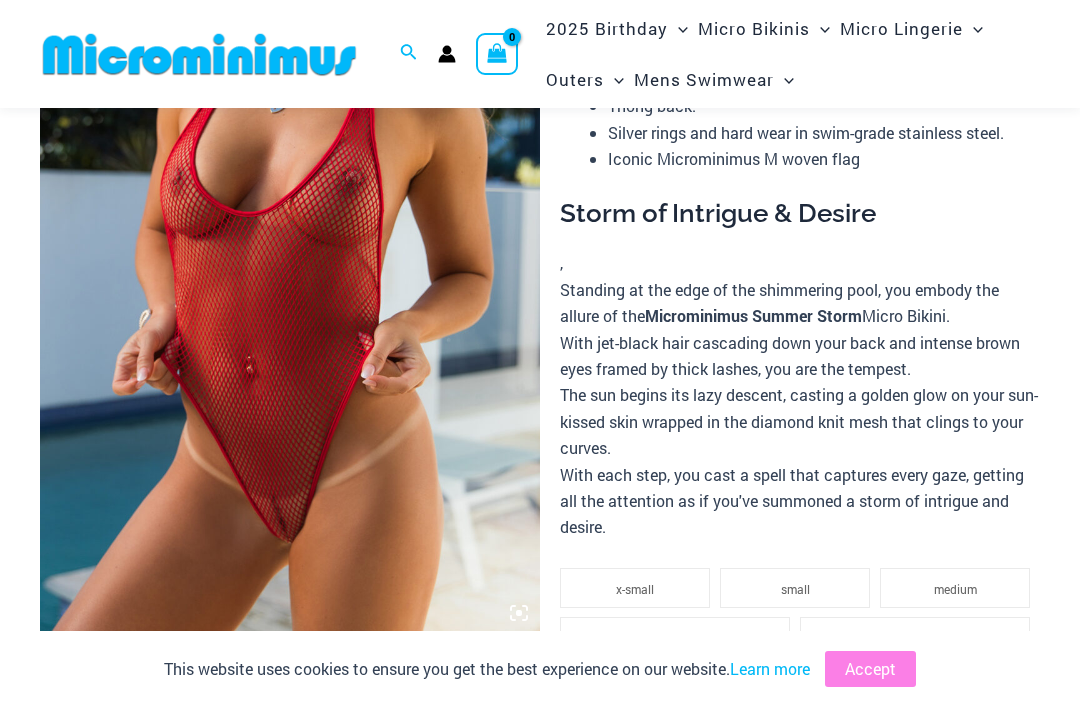 scroll, scrollTop: 251, scrollLeft: 0, axis: vertical 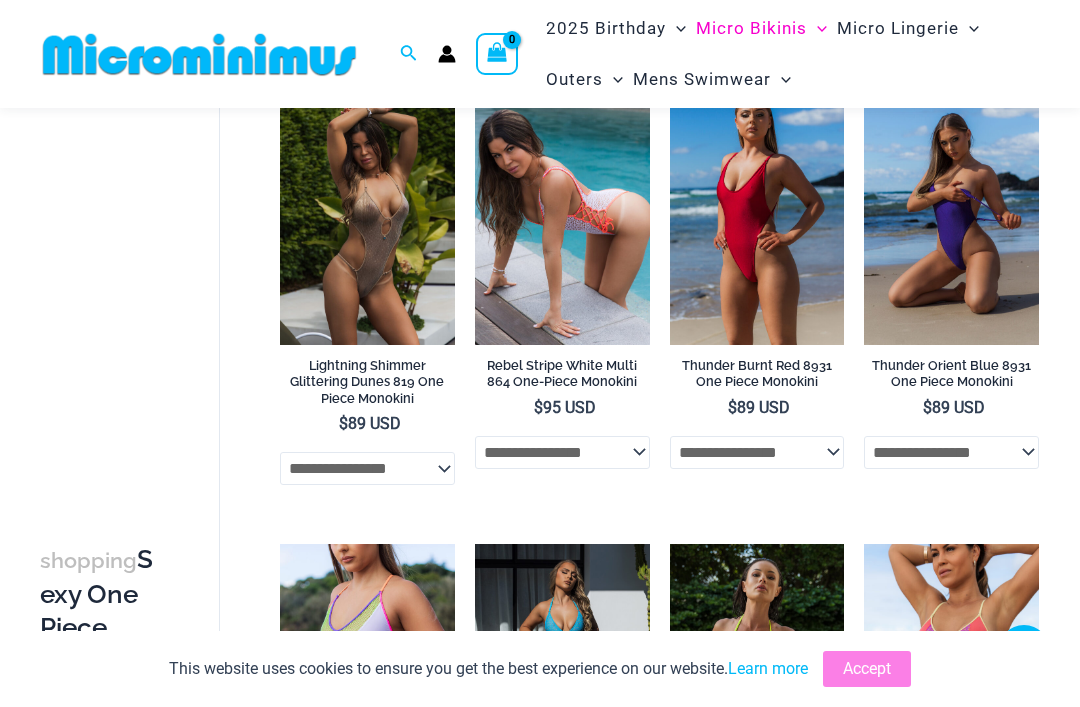 click on "**********" 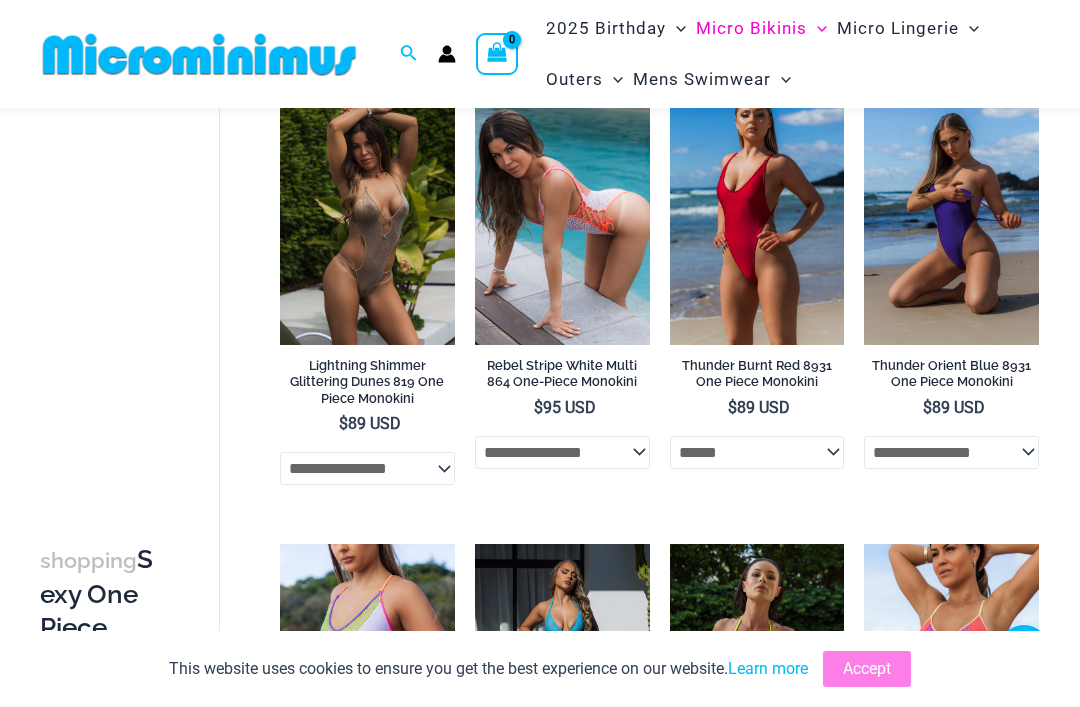 select on "******" 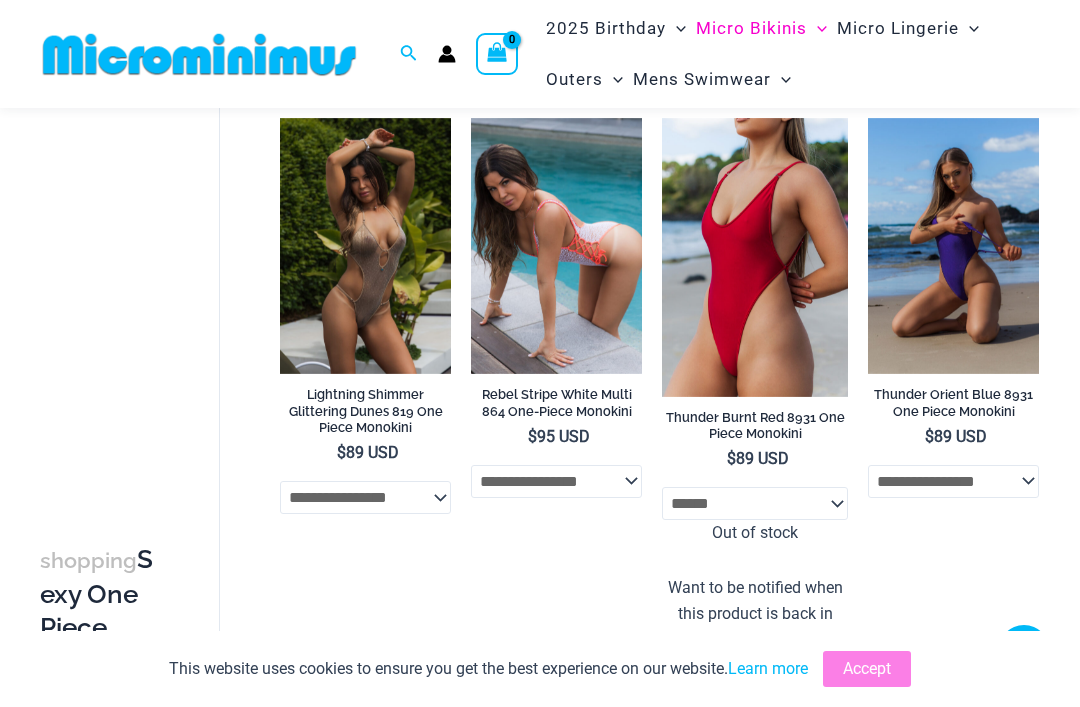click on "**********" 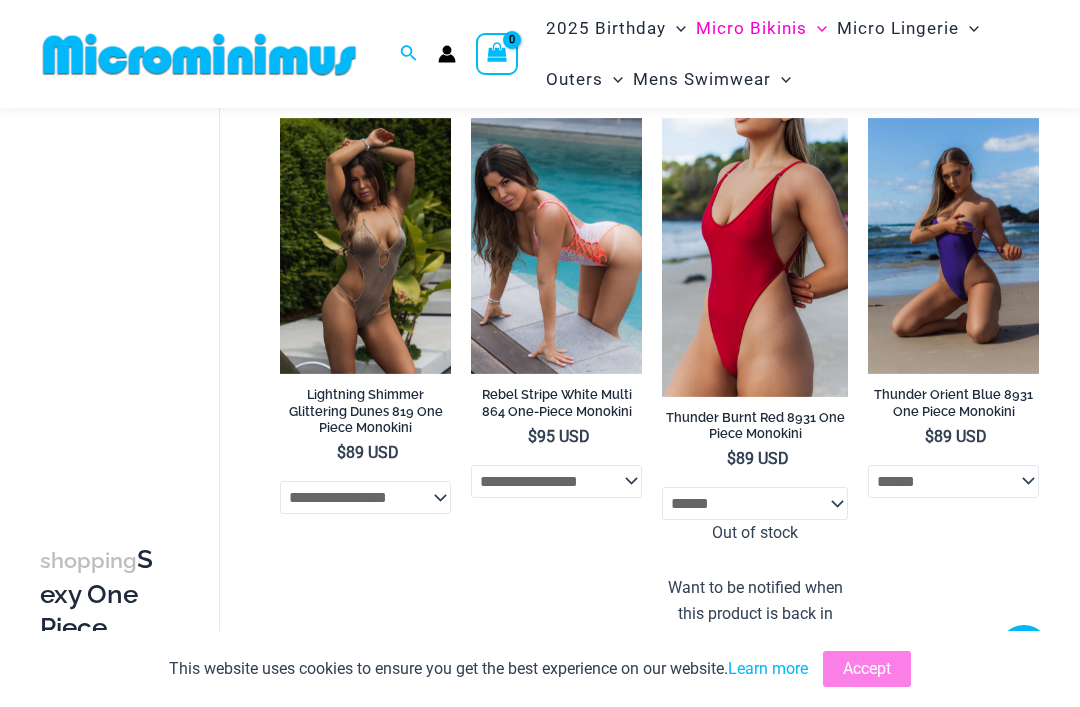 select on "******" 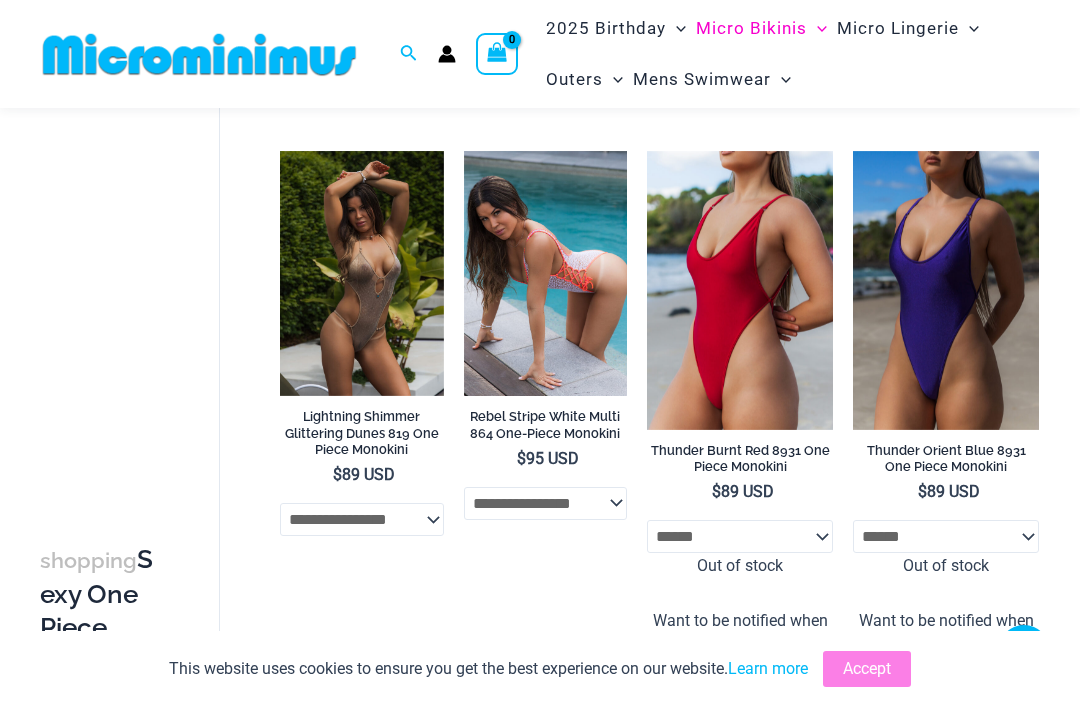 click on "**********" 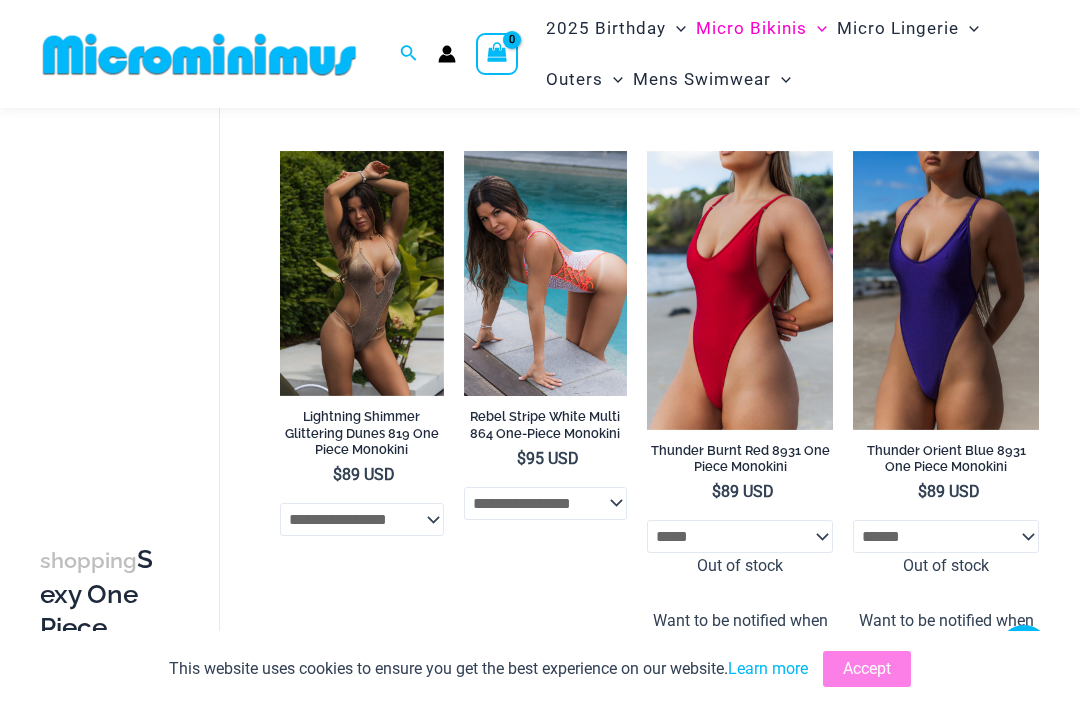 select on "*****" 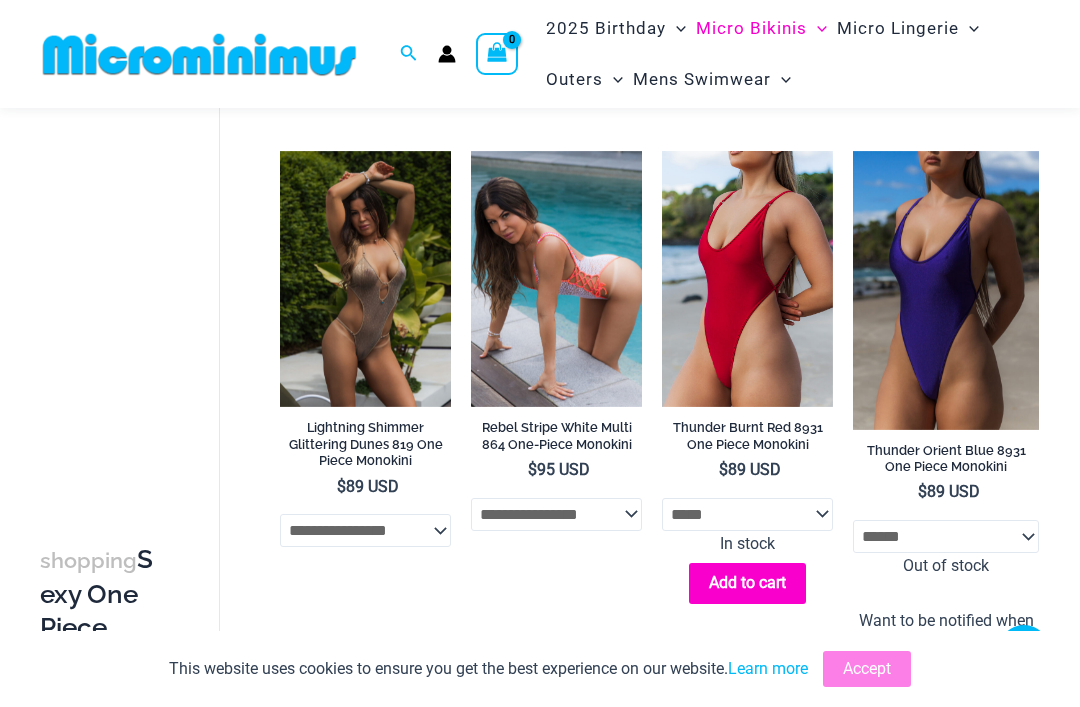 click on "**********" 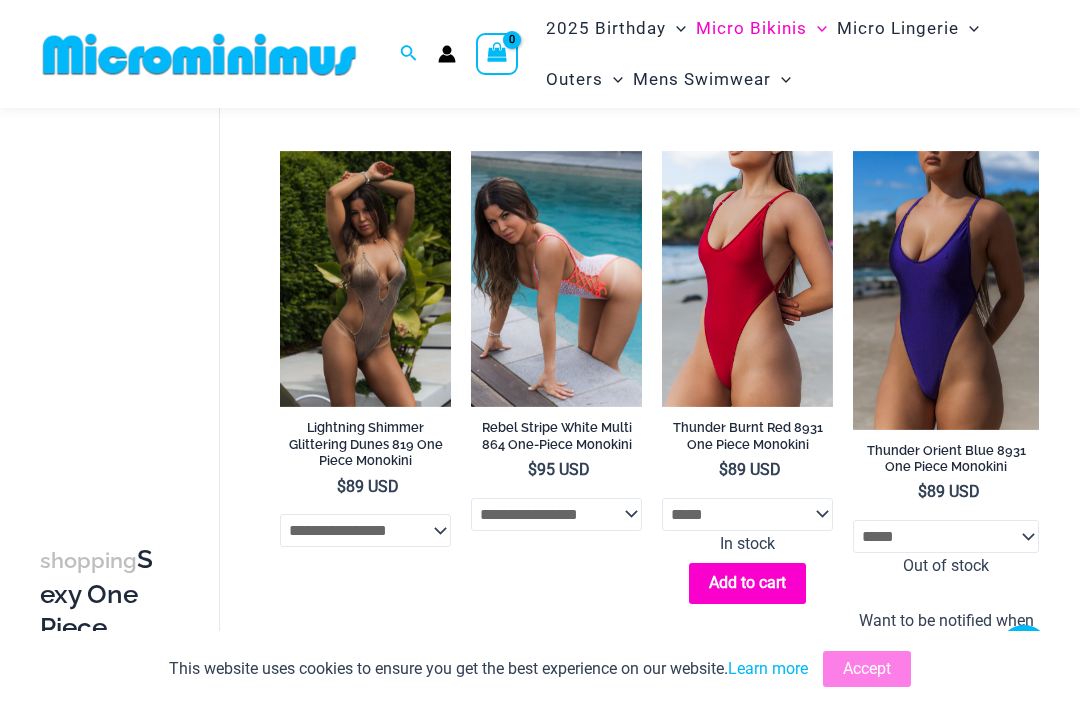 select on "*****" 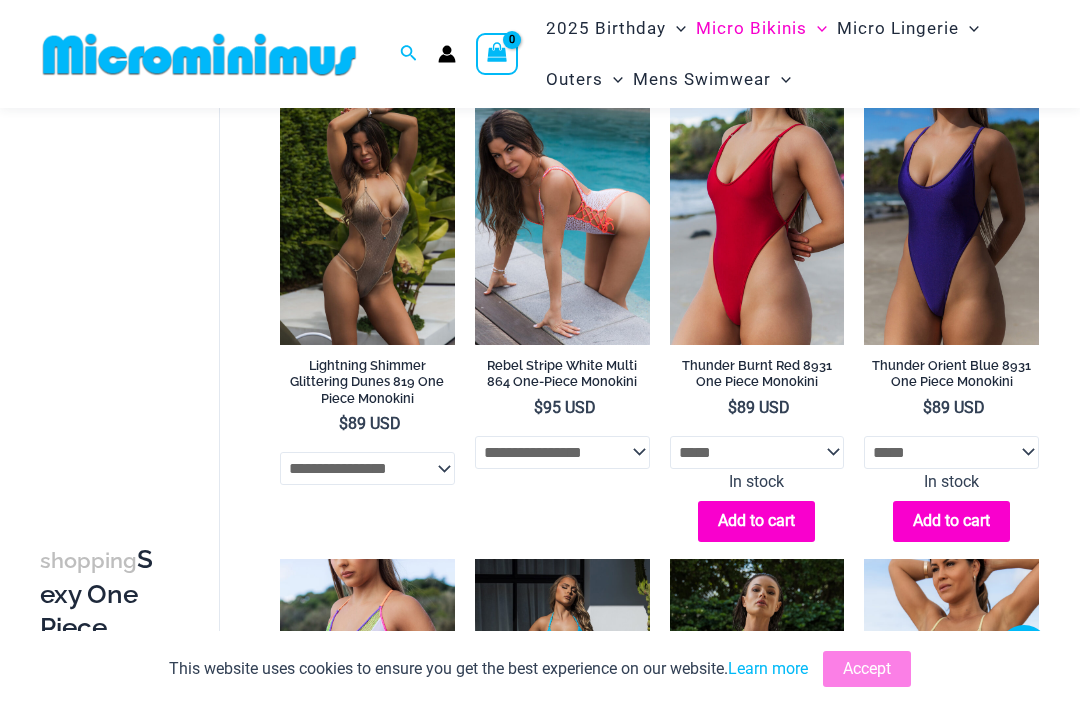 click at bounding box center (864, 83) 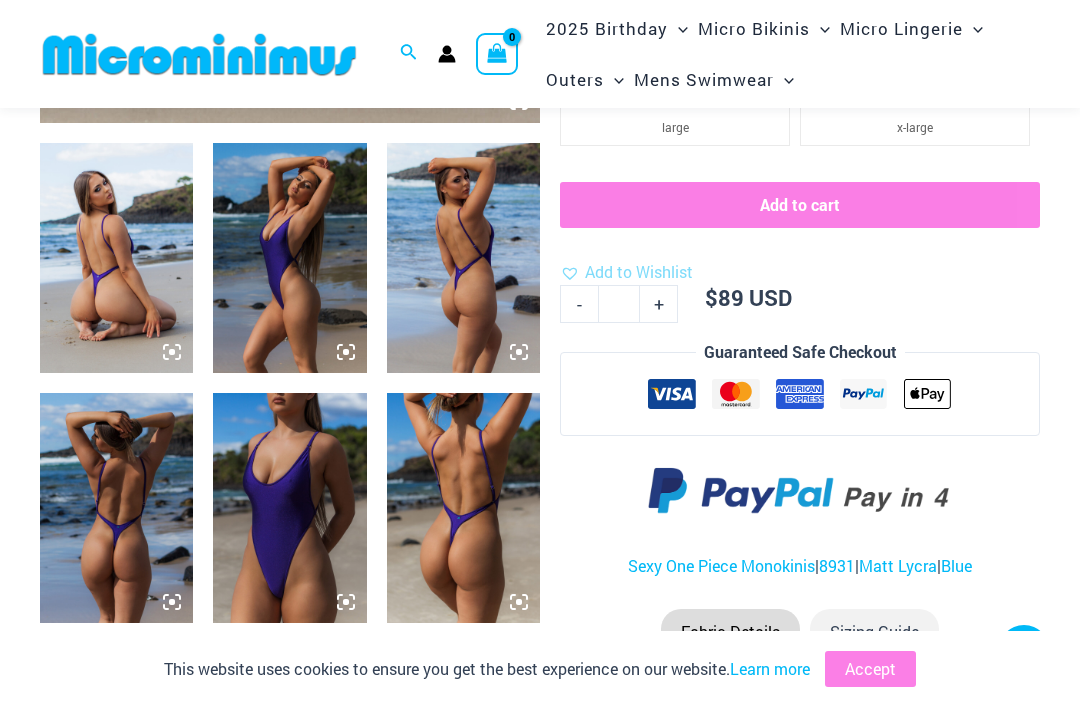 scroll, scrollTop: 926, scrollLeft: 0, axis: vertical 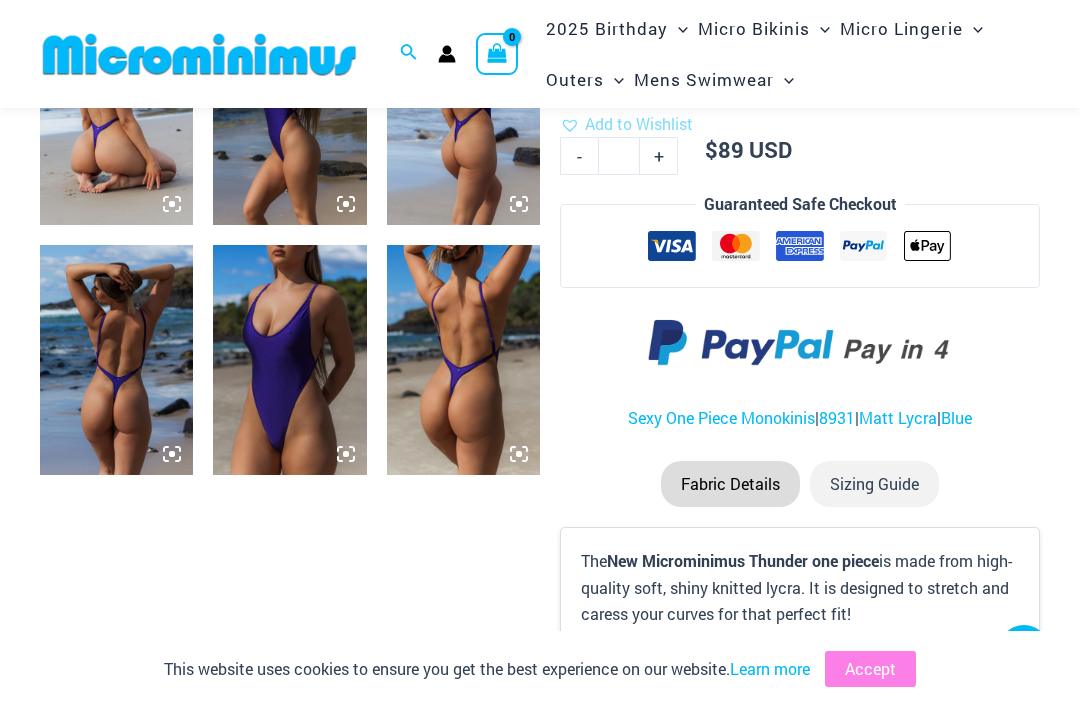 click on "Sizing Guide" at bounding box center [874, 484] 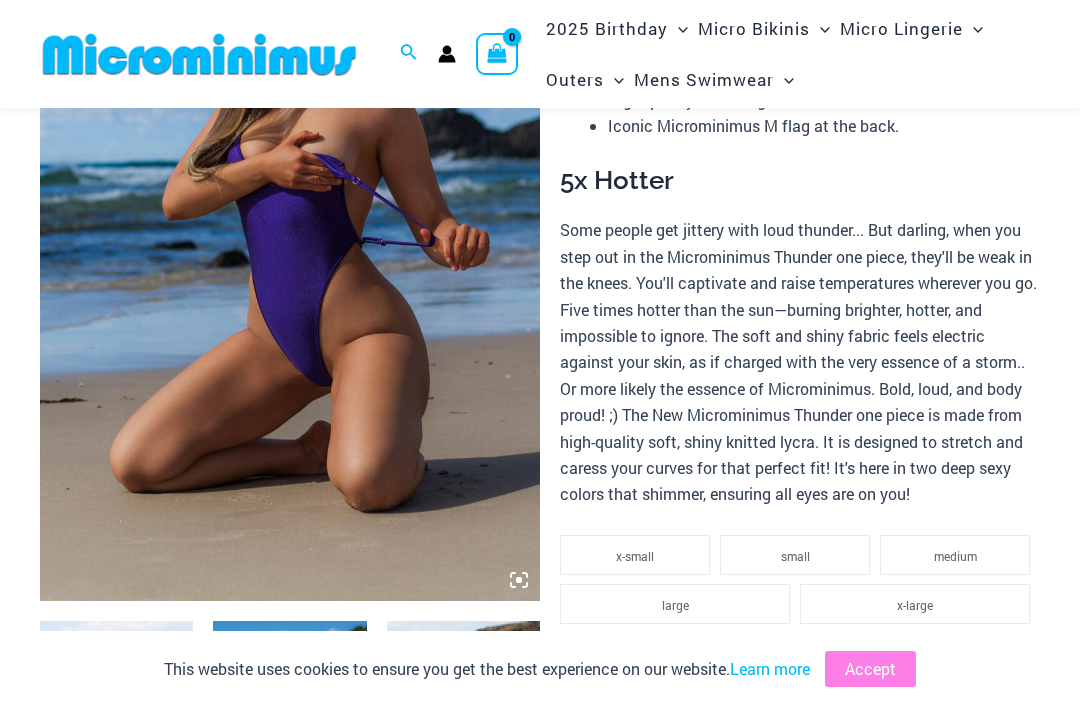 scroll, scrollTop: 218, scrollLeft: 0, axis: vertical 